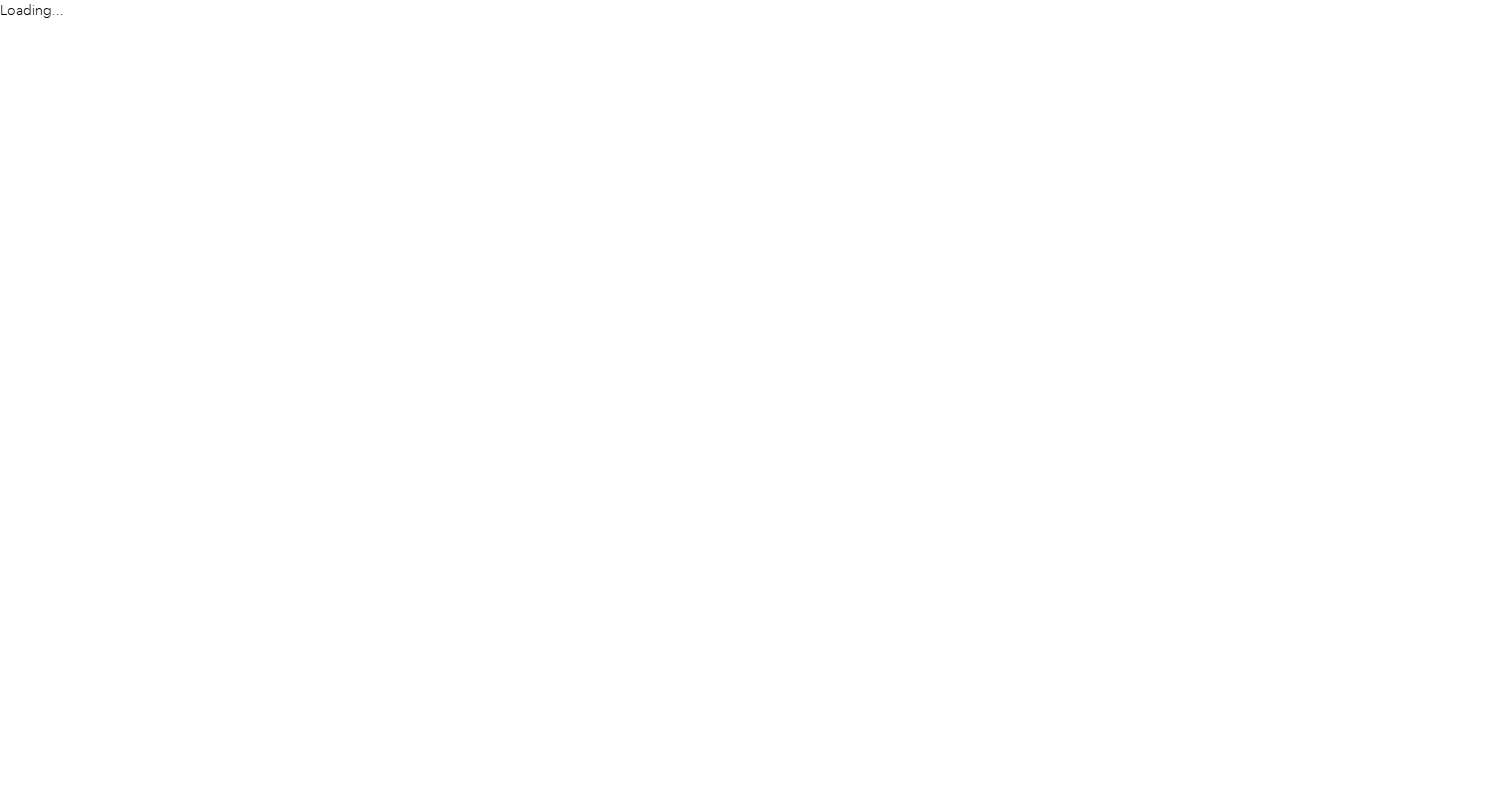 scroll, scrollTop: 0, scrollLeft: 0, axis: both 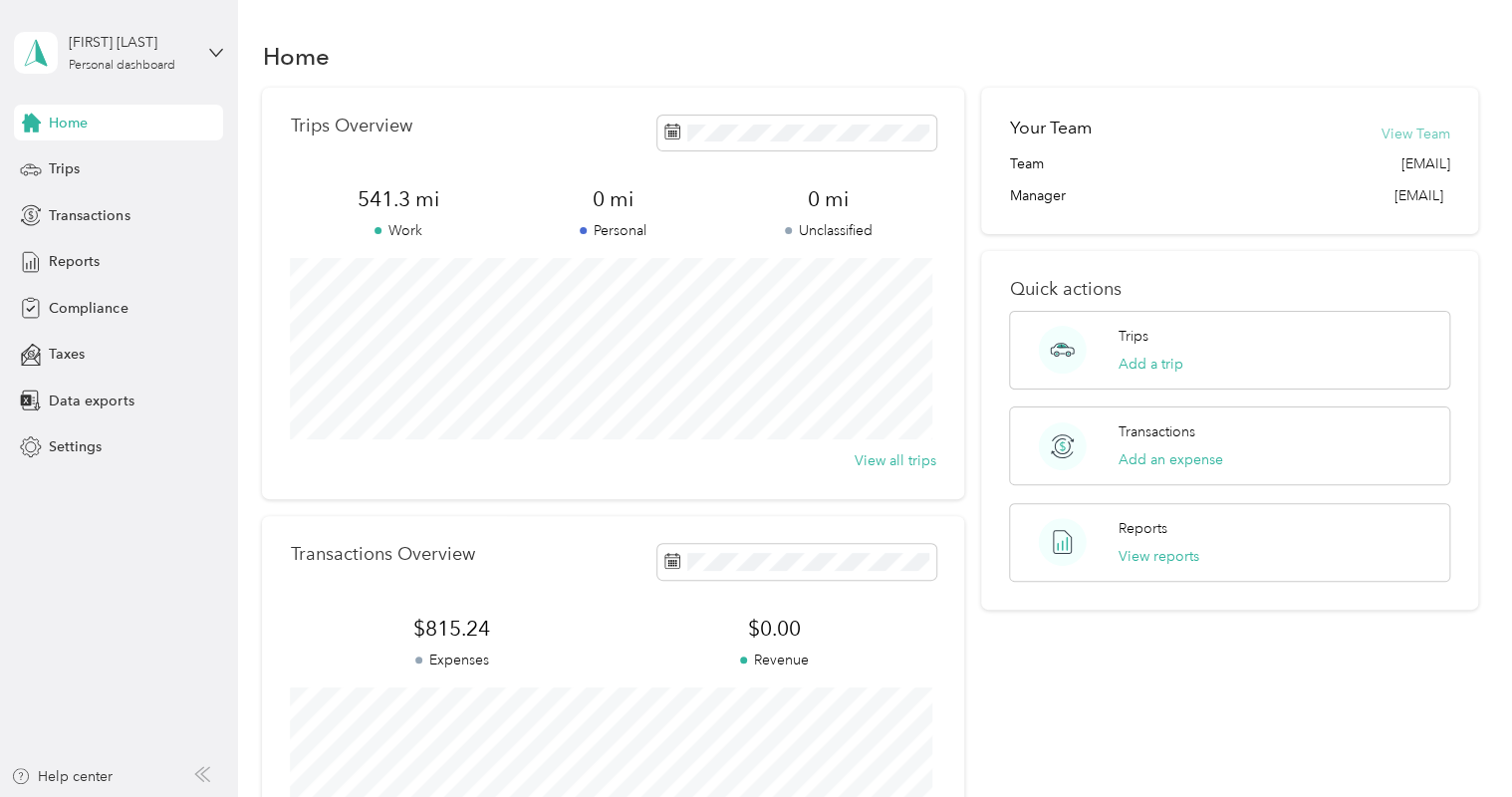 click on "View Team" at bounding box center (1415, 133) 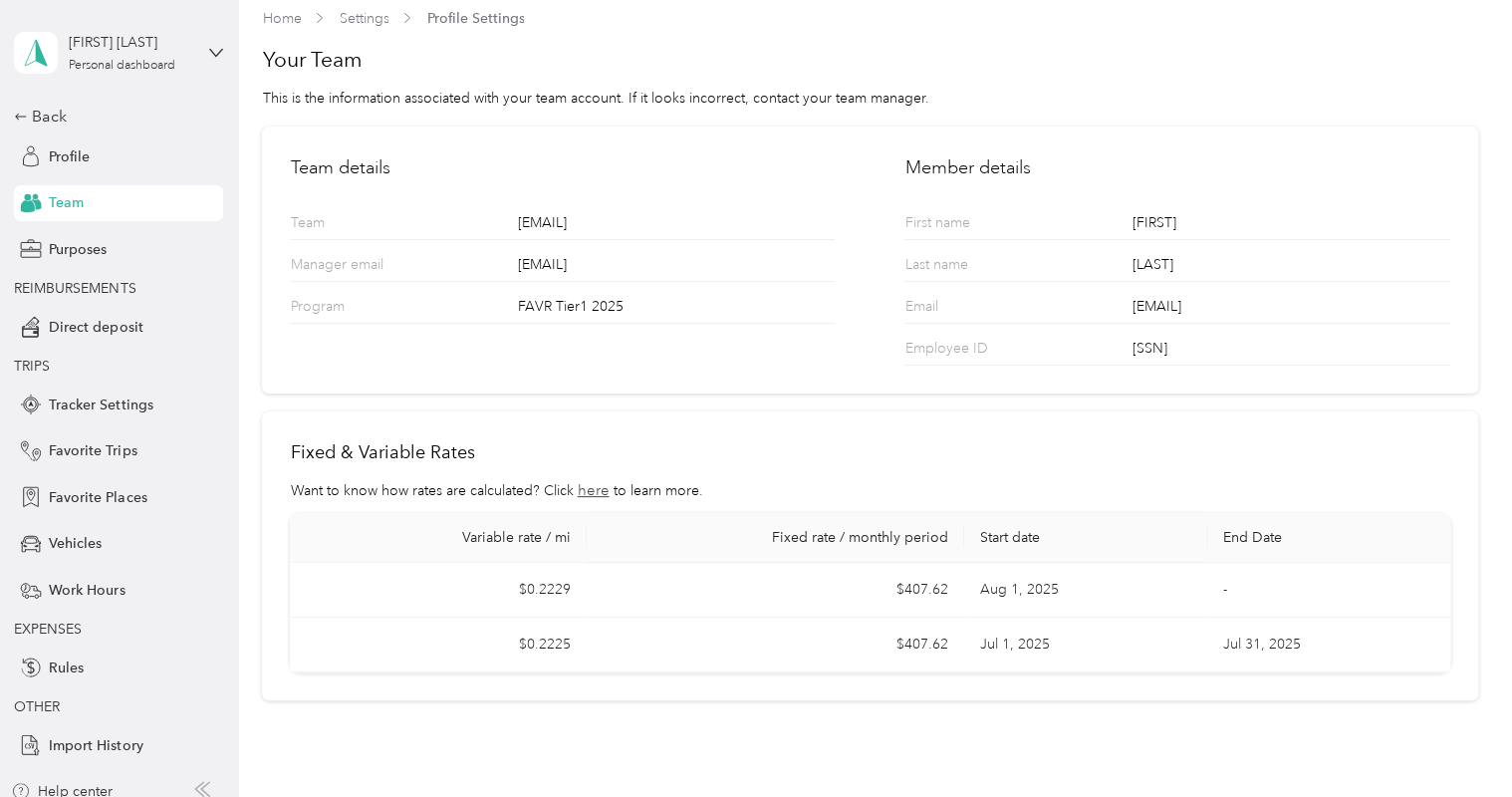 scroll, scrollTop: 0, scrollLeft: 0, axis: both 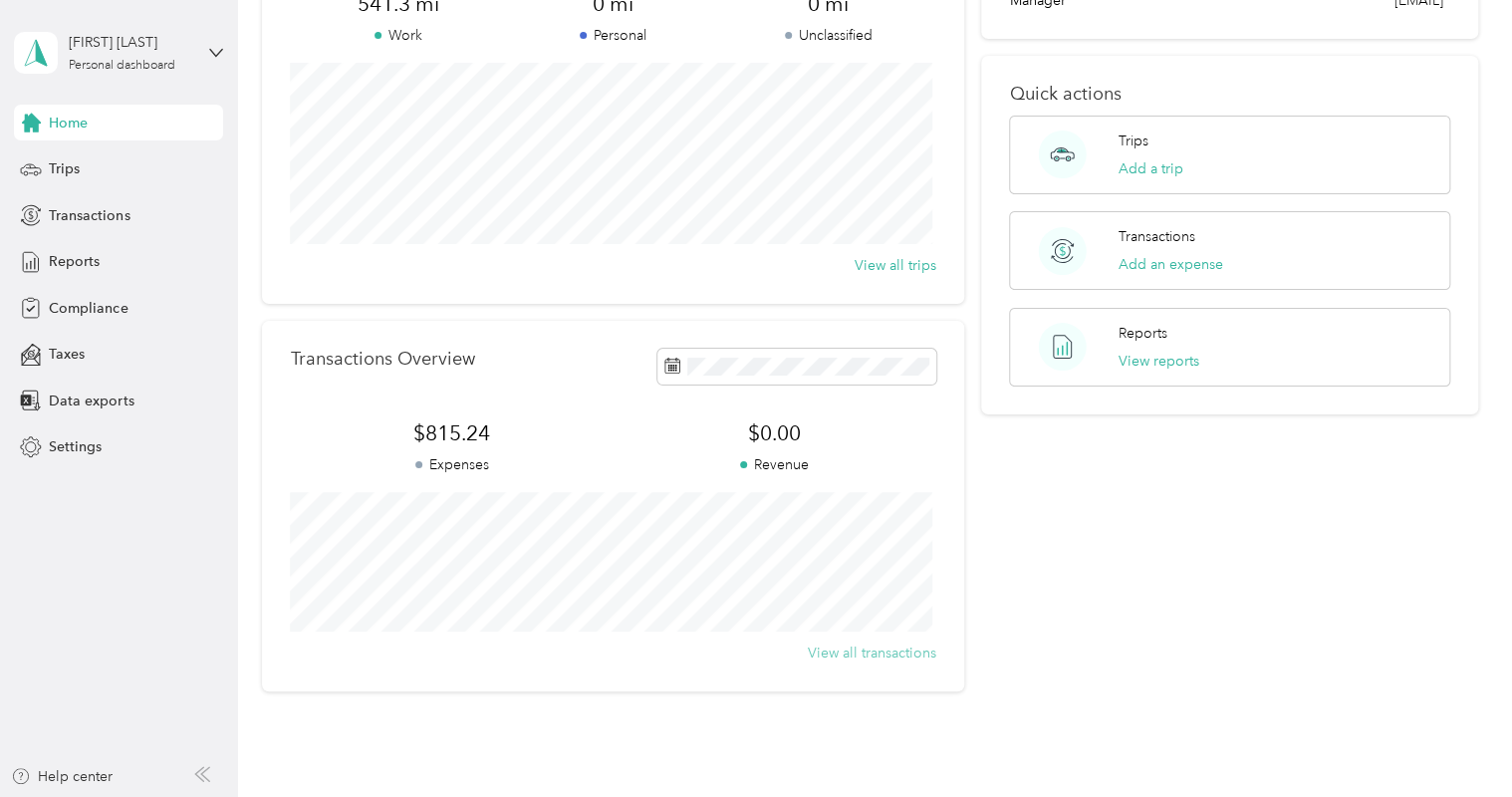 click on "View all transactions" at bounding box center (872, 653) 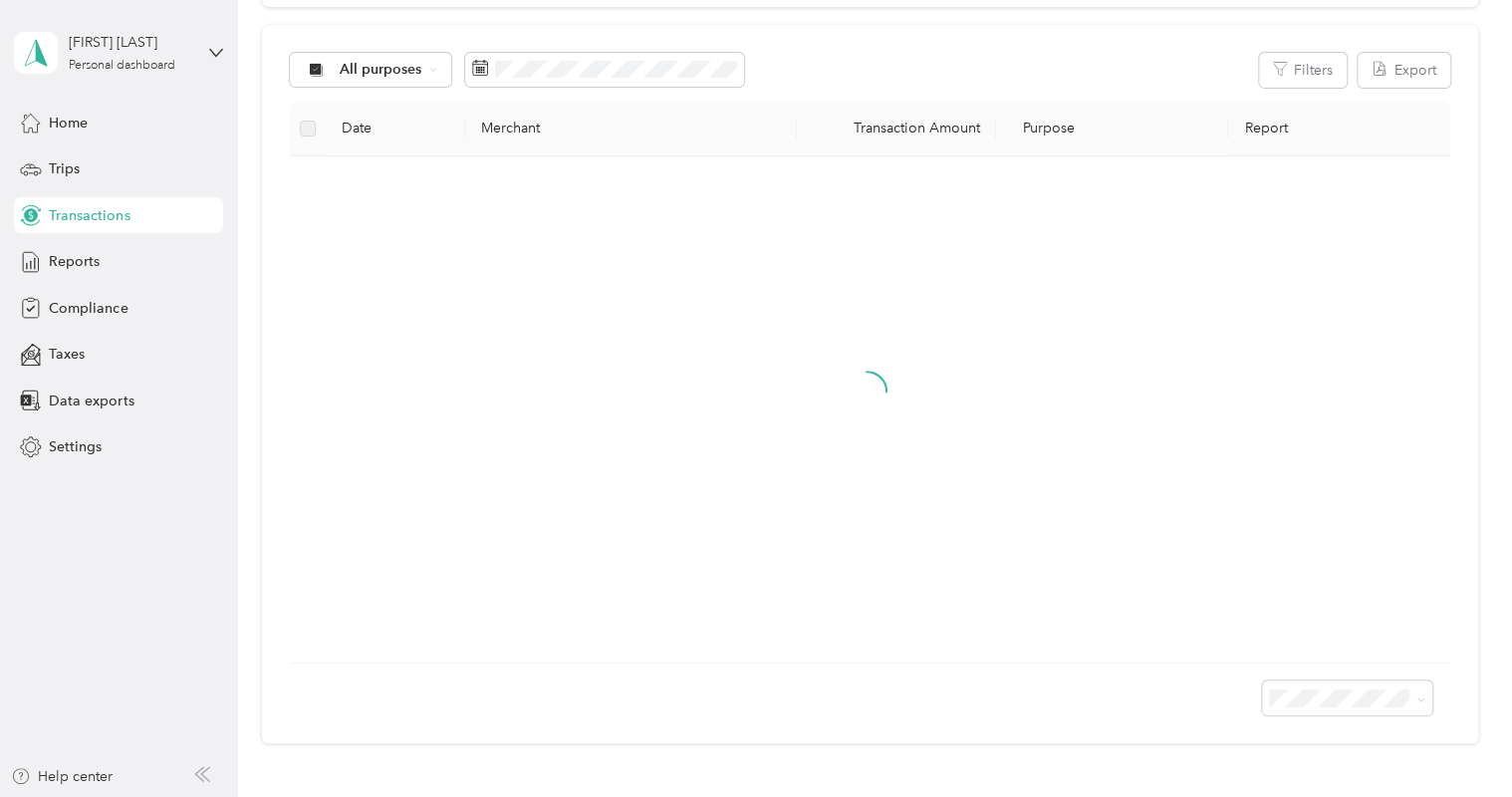 scroll, scrollTop: 3, scrollLeft: 0, axis: vertical 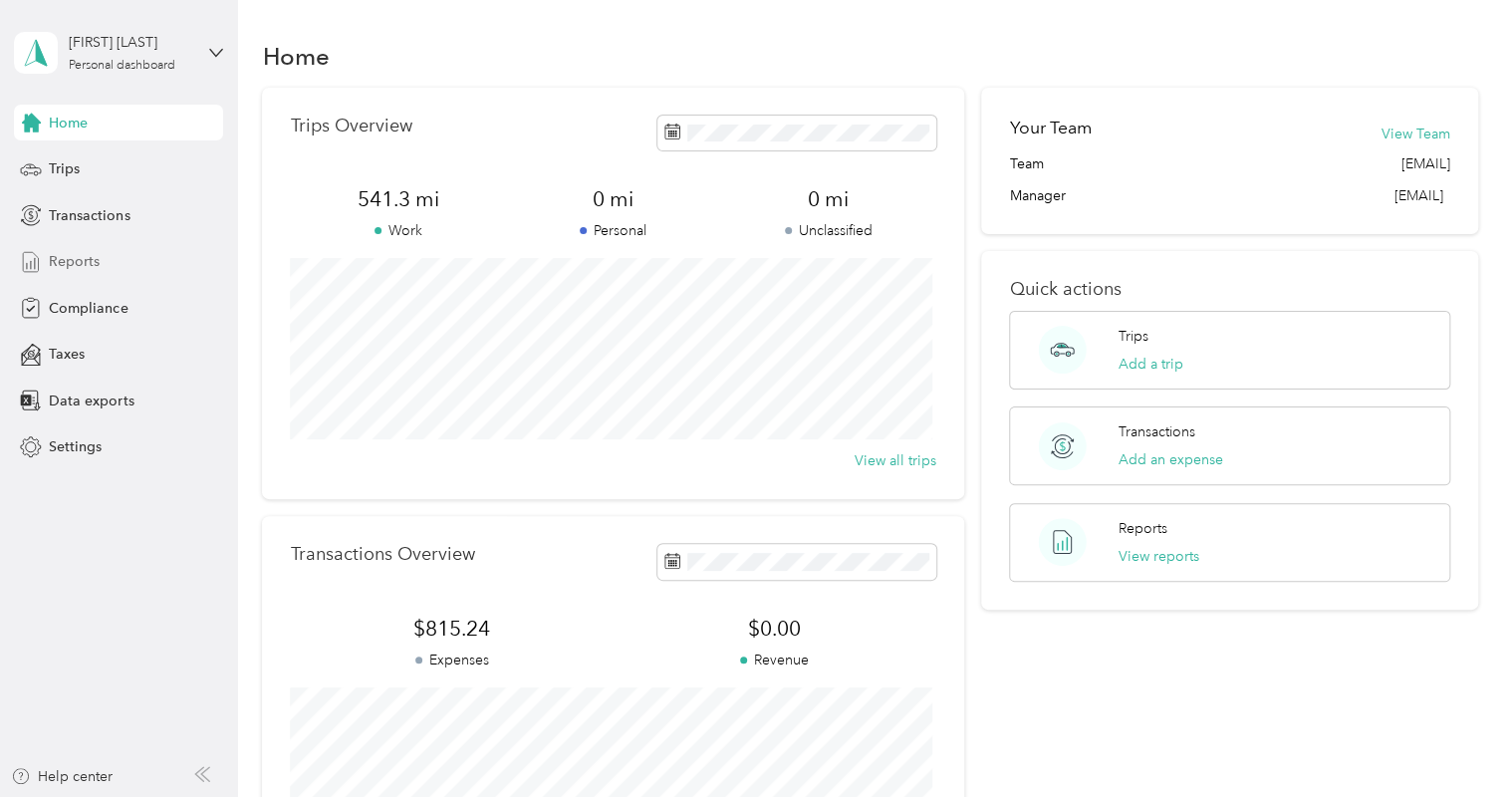 click on "Reports" at bounding box center [74, 261] 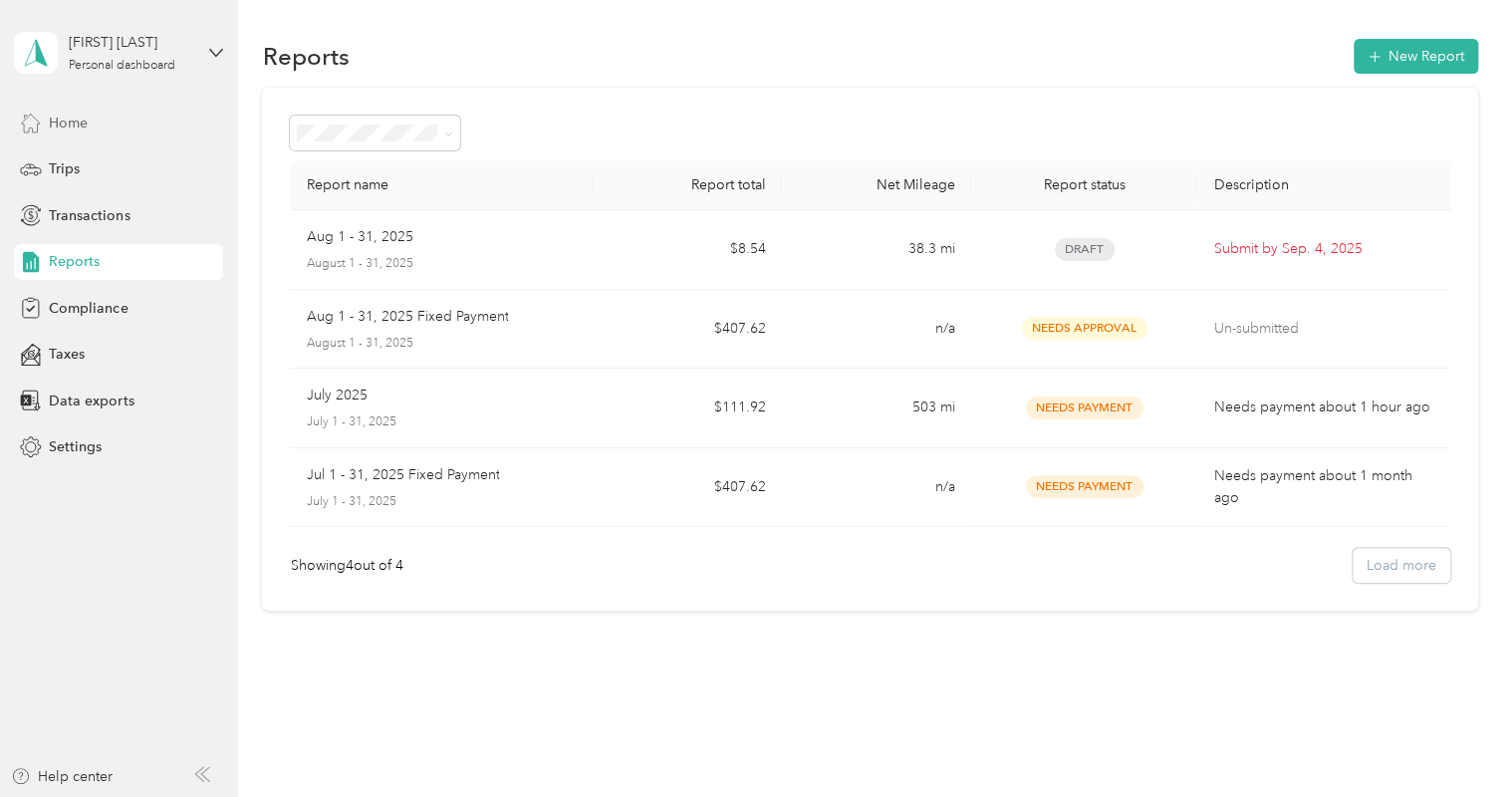 click on "Home" at bounding box center (68, 123) 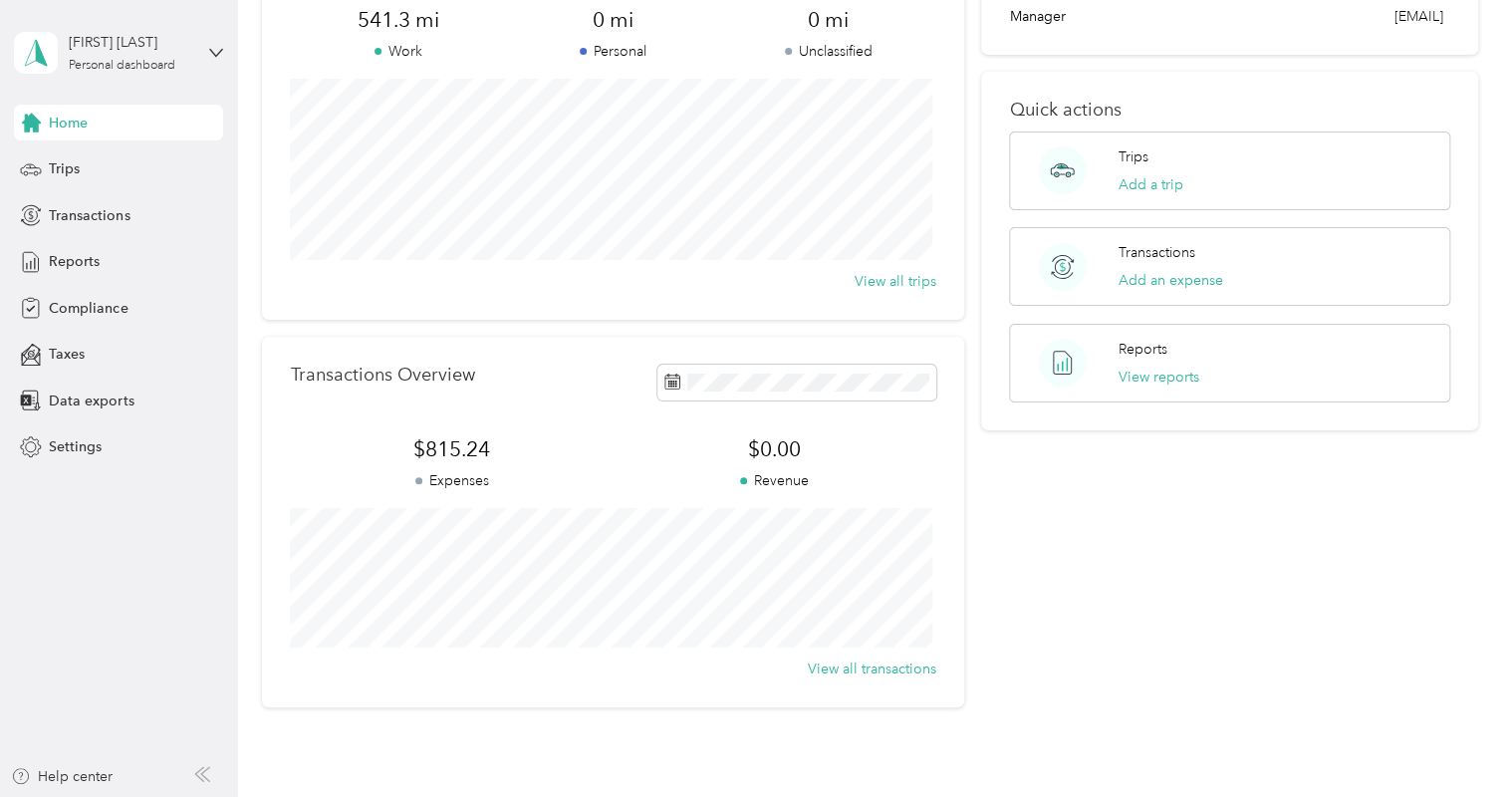 scroll, scrollTop: 295, scrollLeft: 0, axis: vertical 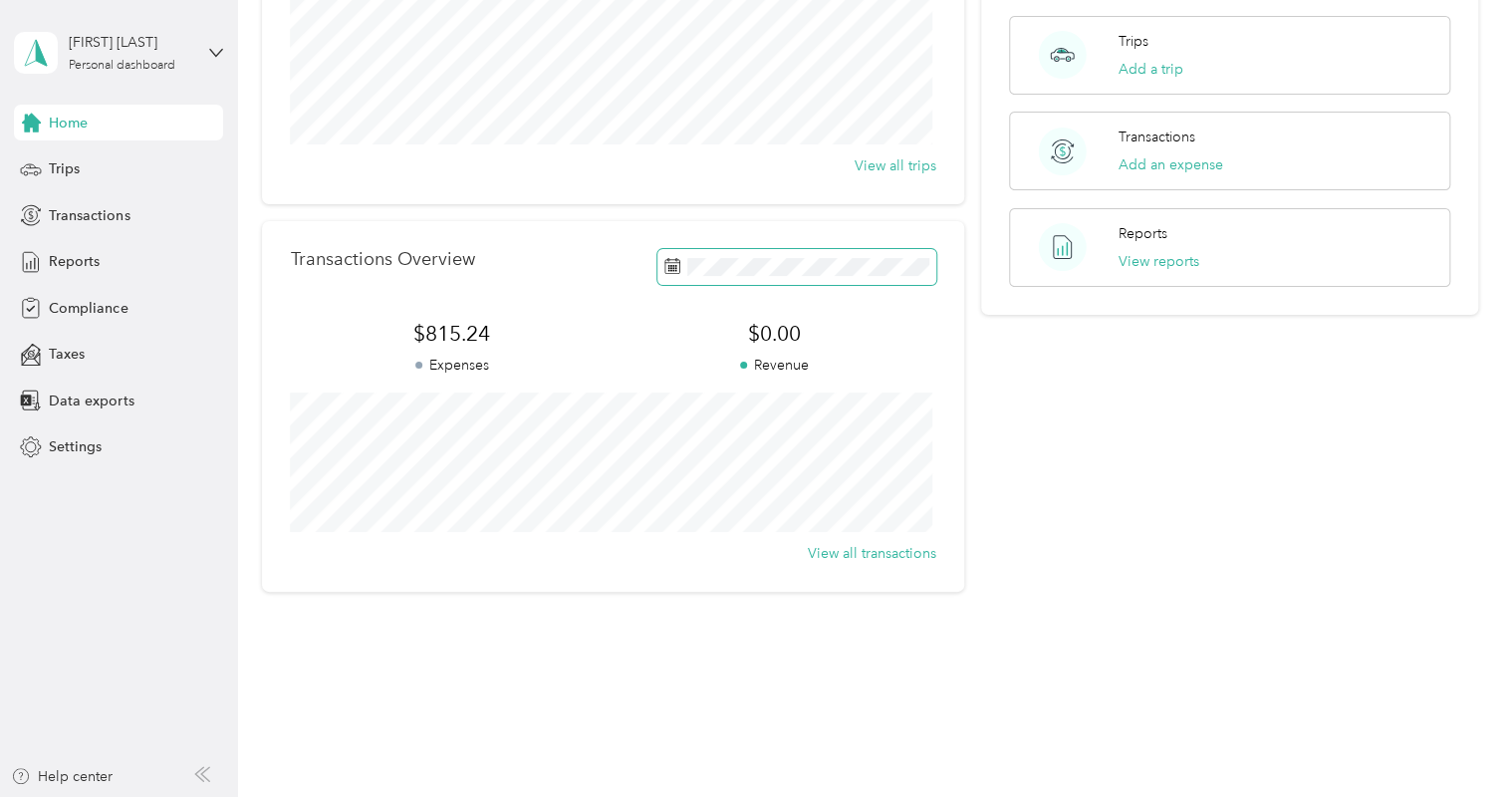 click 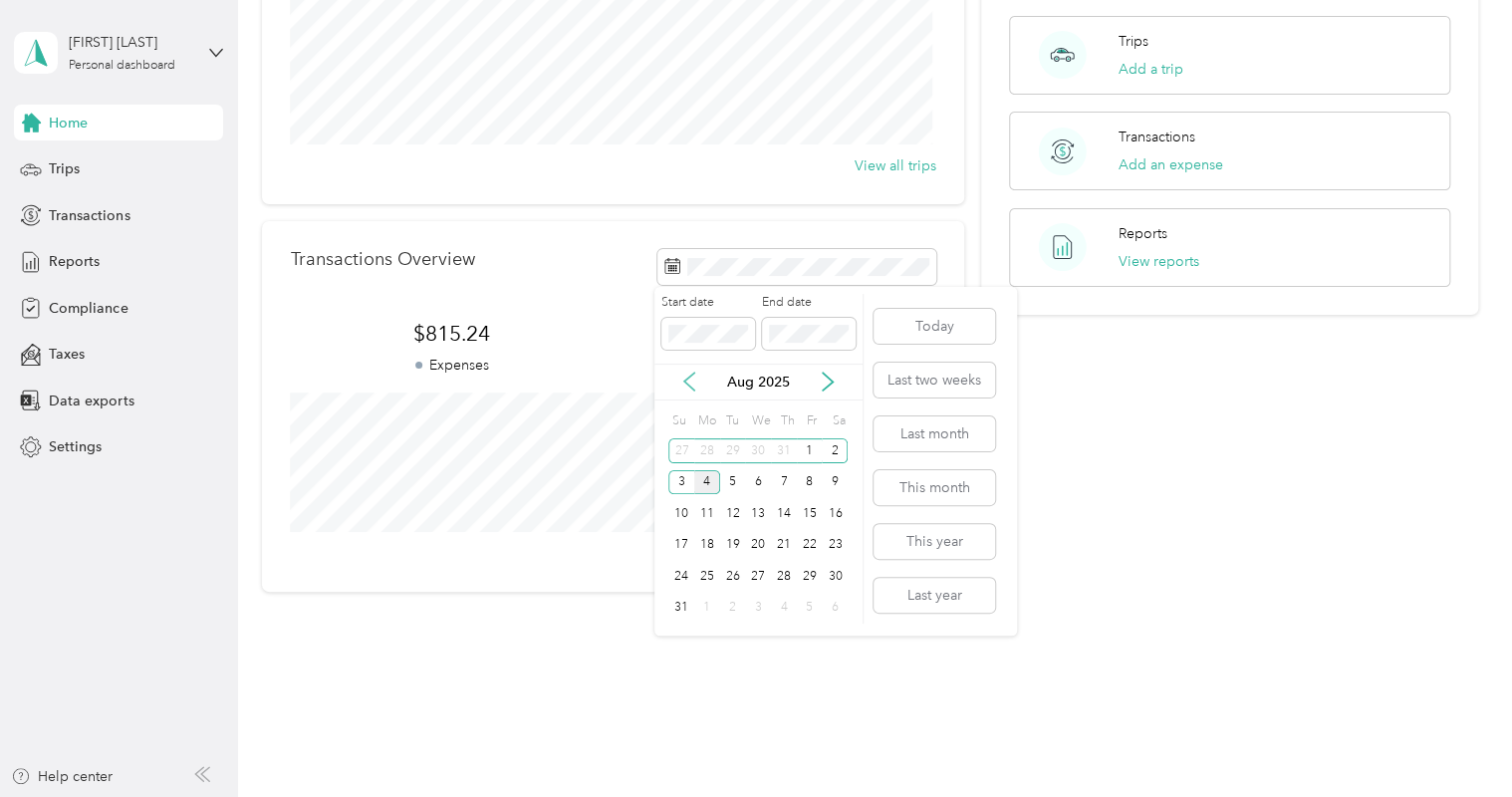 click 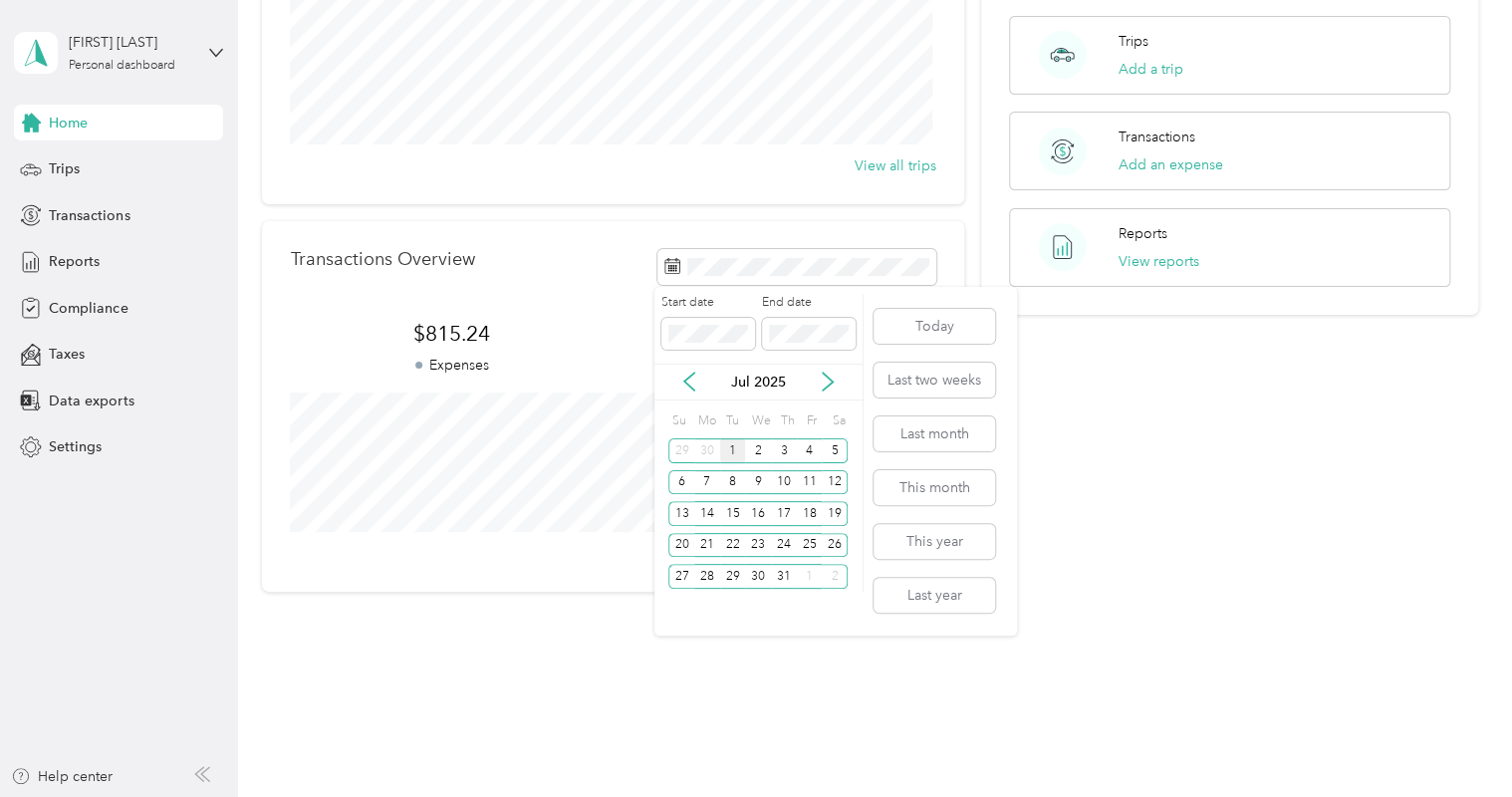 click on "1" at bounding box center [733, 450] 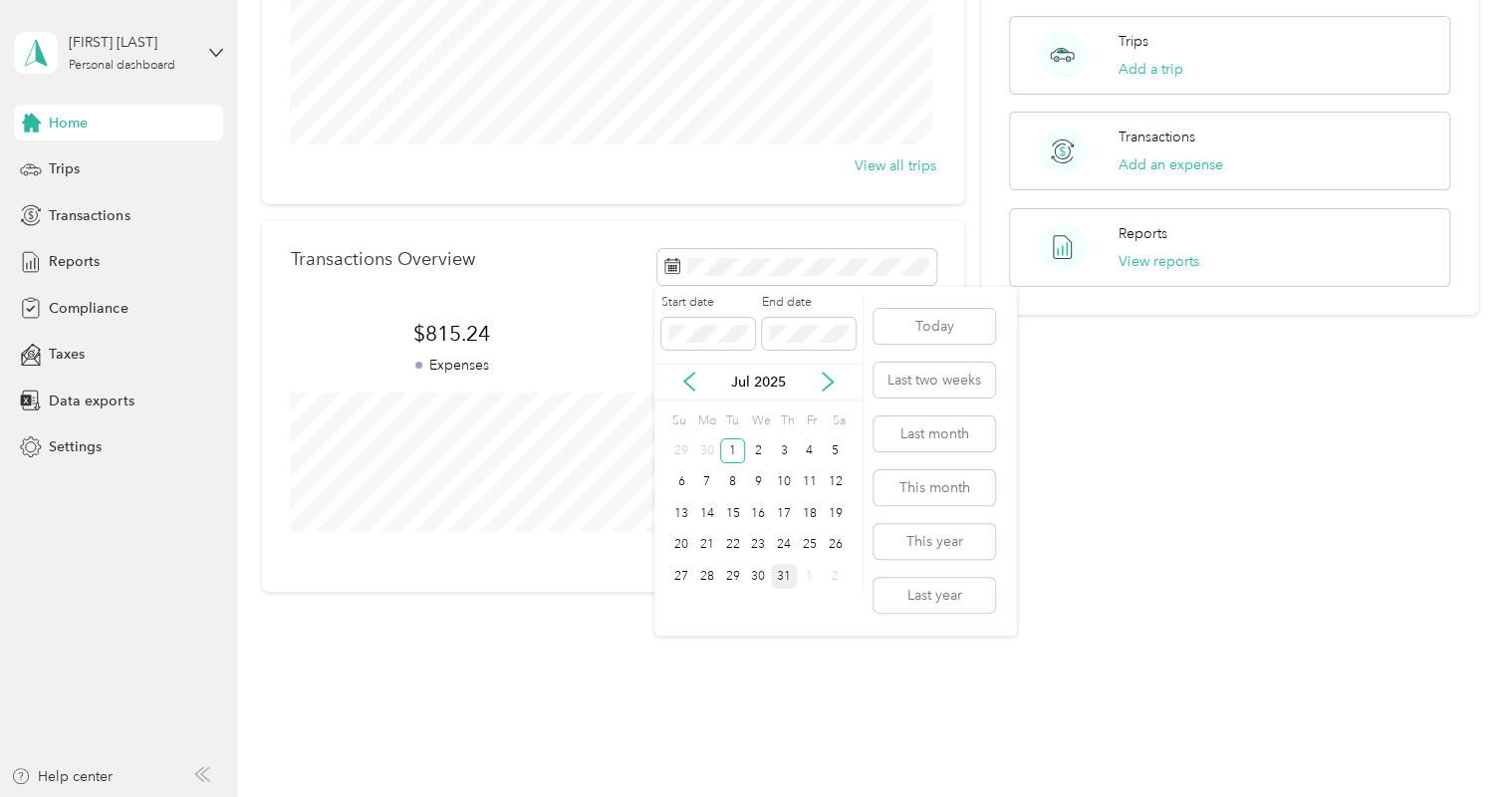 click on "31" at bounding box center (784, 576) 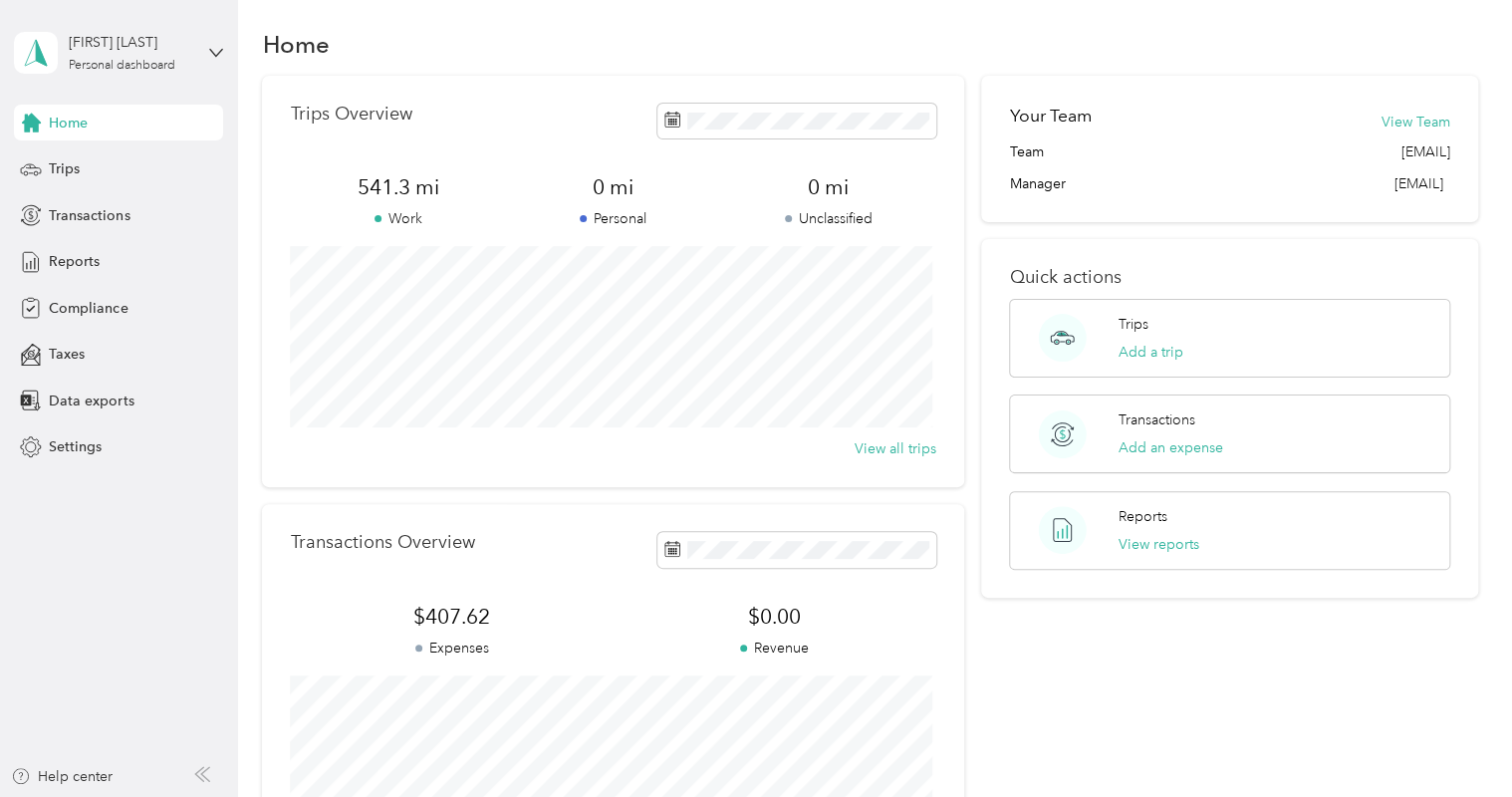 scroll, scrollTop: 0, scrollLeft: 0, axis: both 